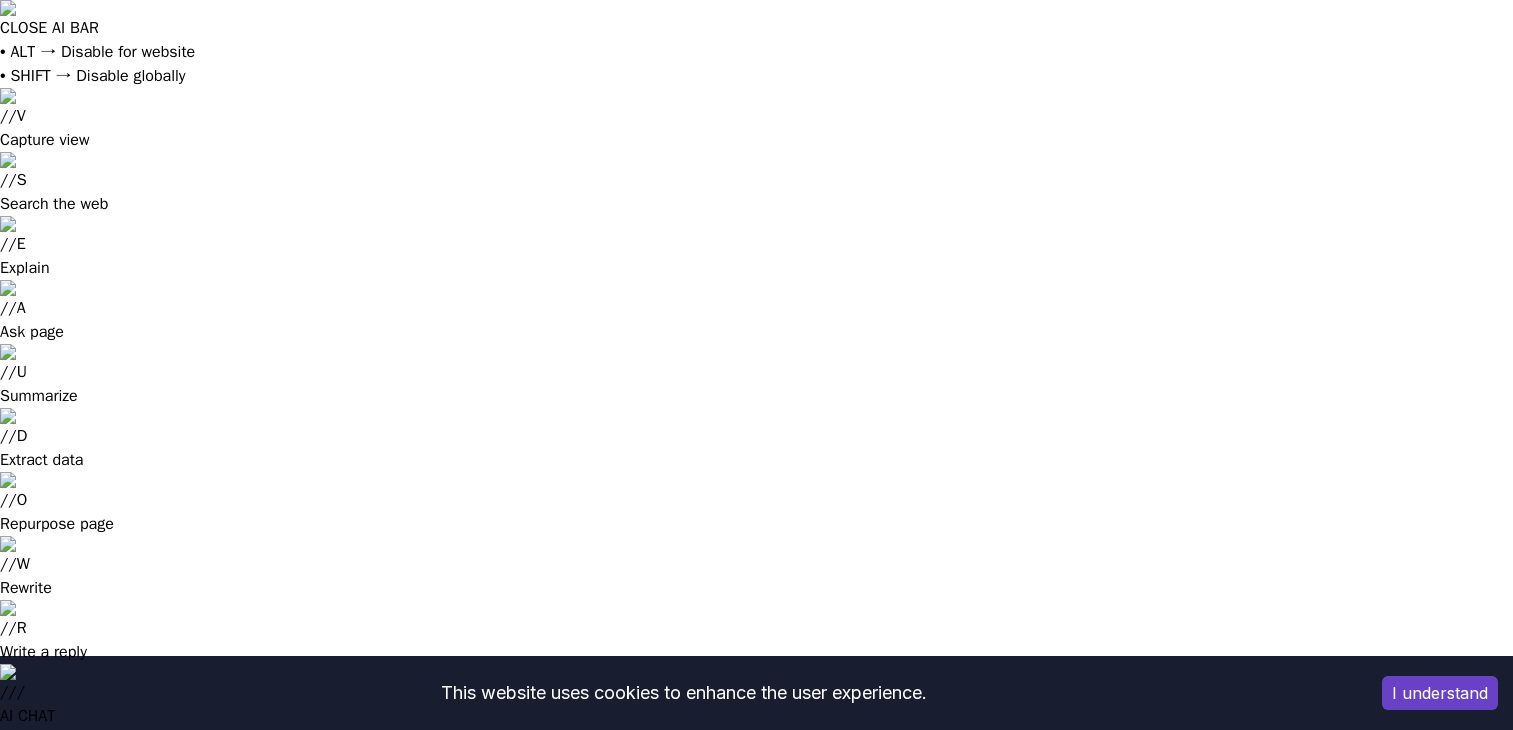 scroll, scrollTop: 0, scrollLeft: 0, axis: both 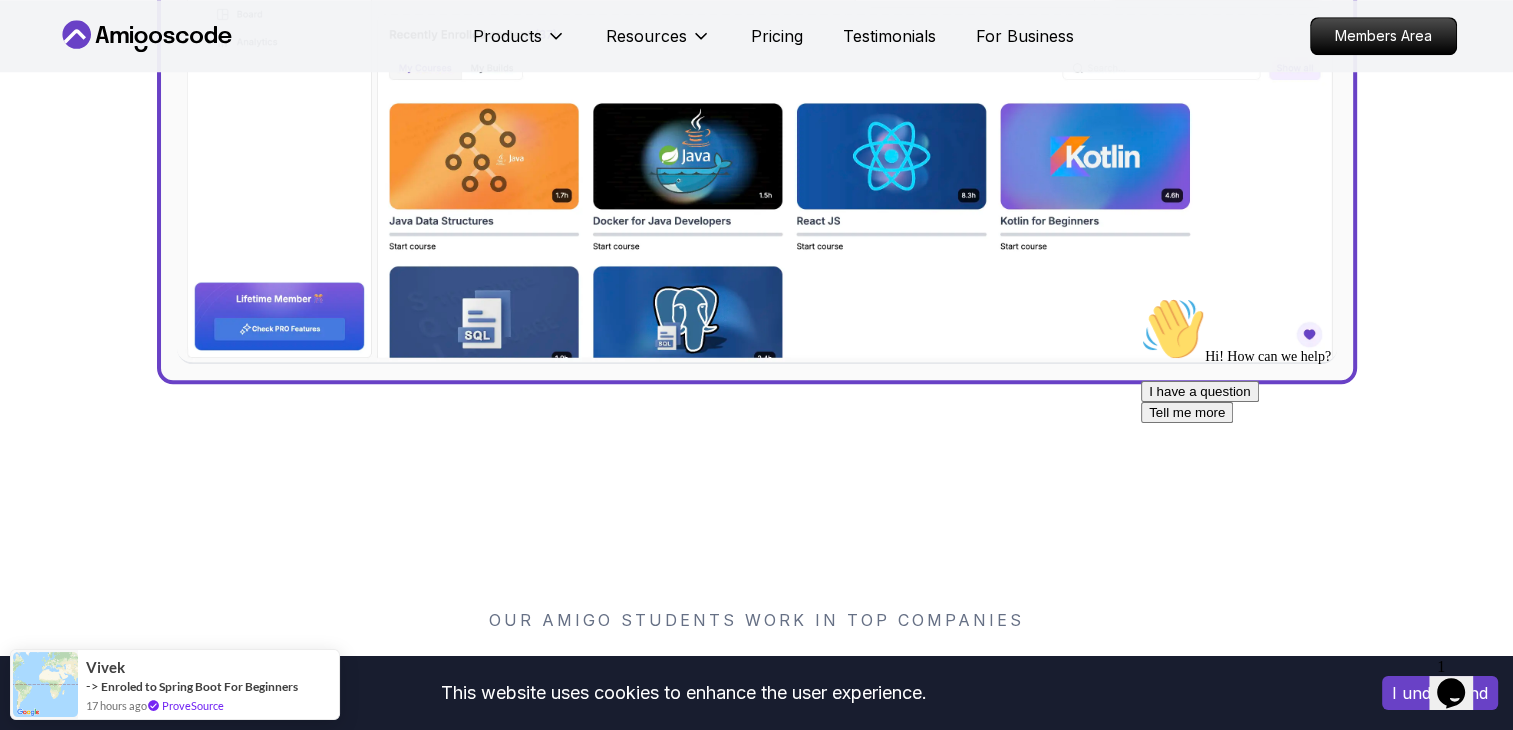click at bounding box center (1141, 297) 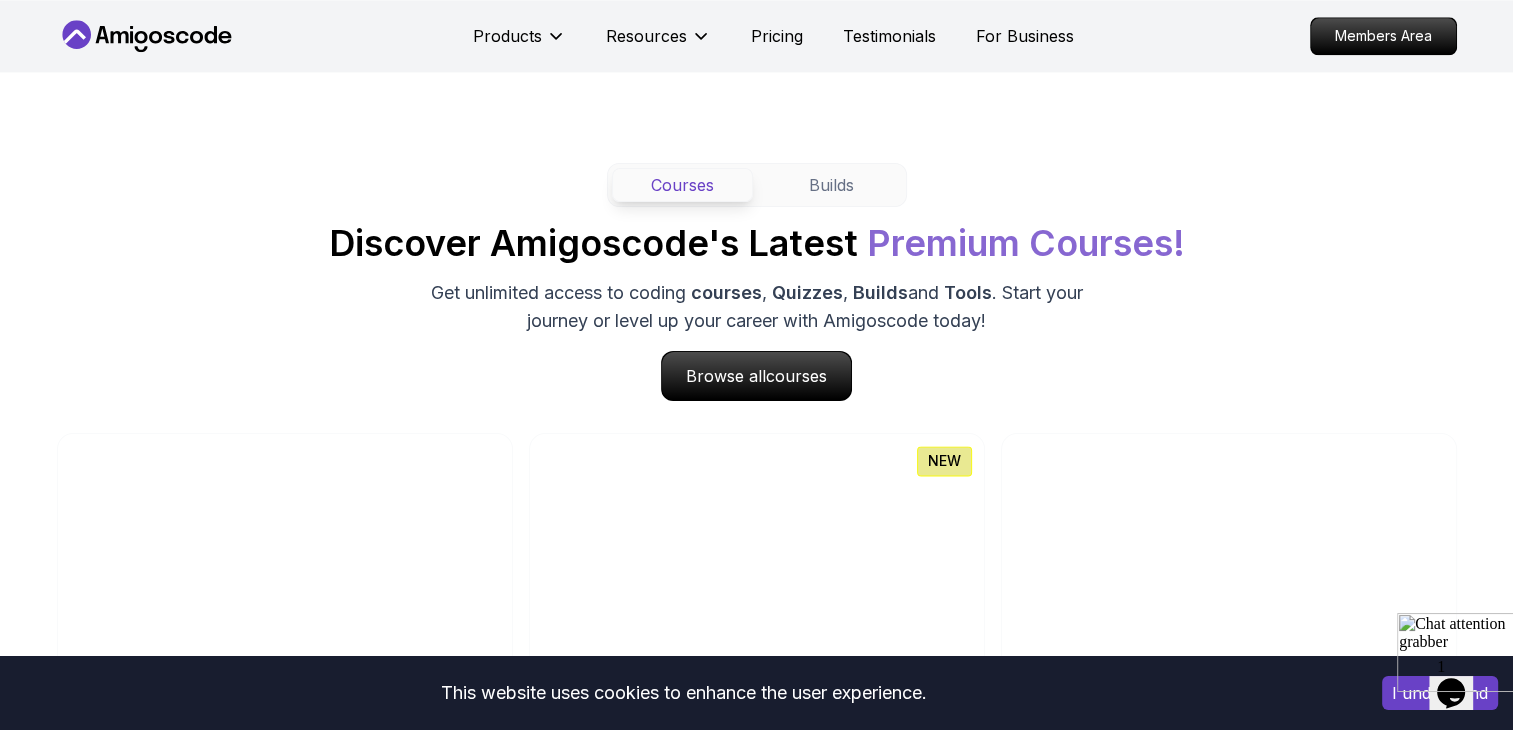 scroll, scrollTop: 2538, scrollLeft: 0, axis: vertical 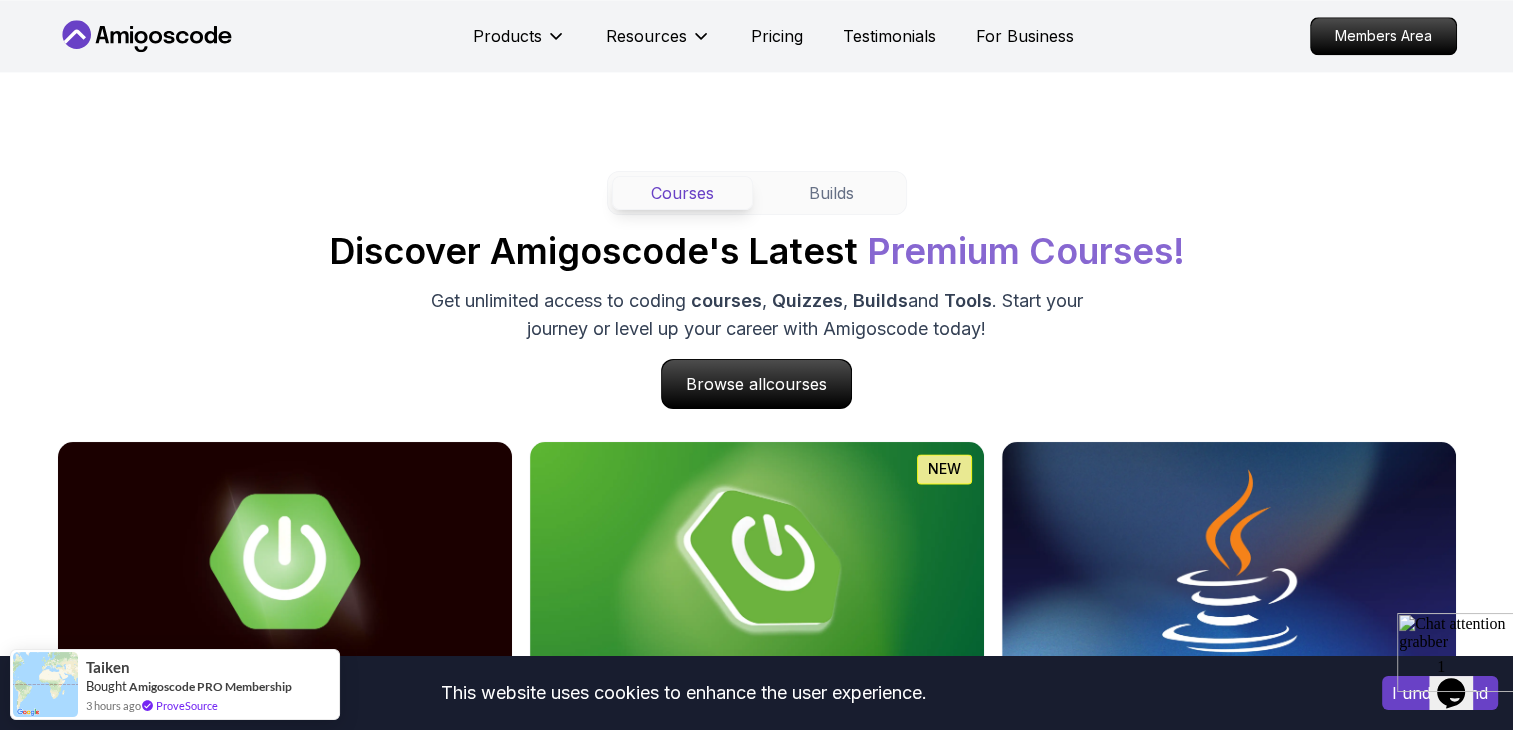 click at bounding box center [1228, 897] 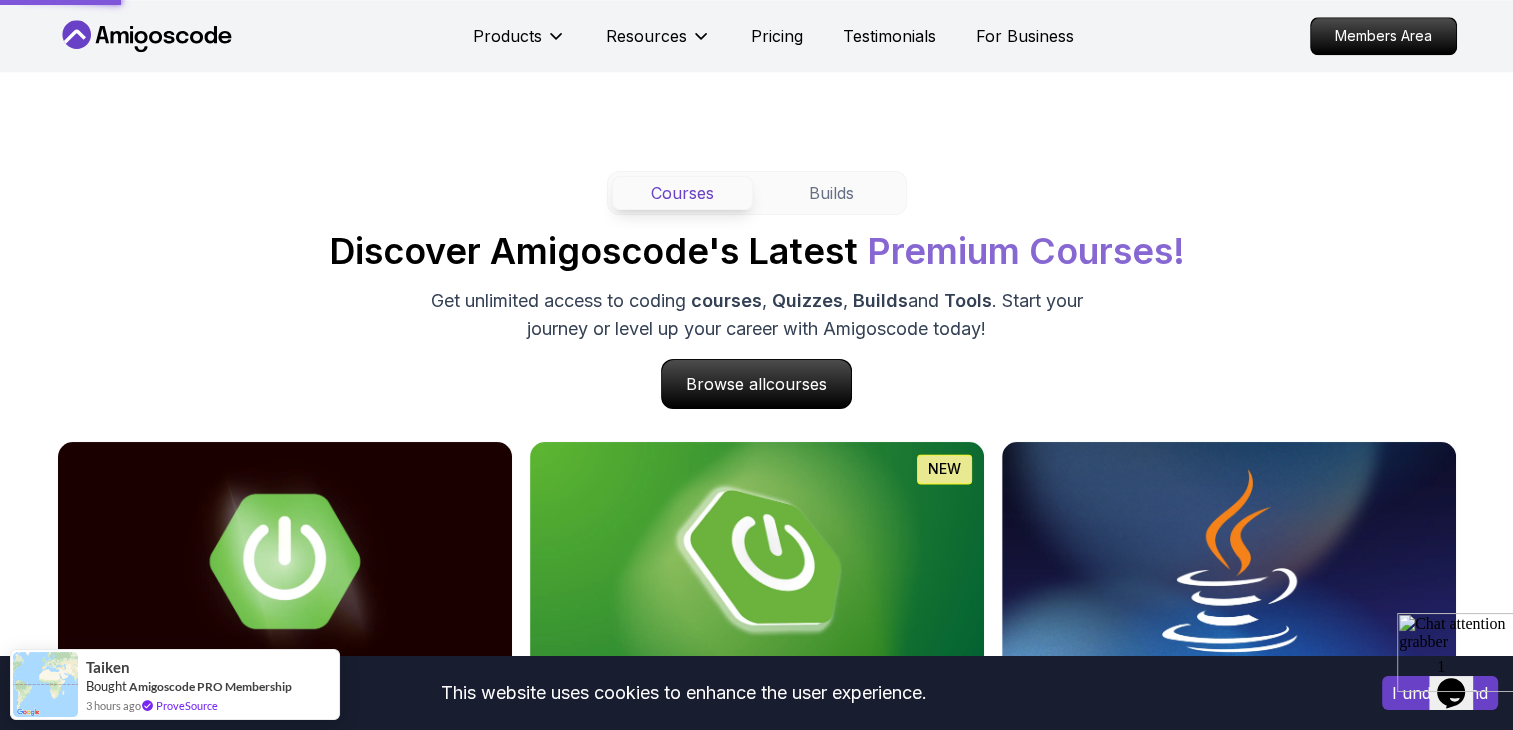 scroll, scrollTop: 0, scrollLeft: 0, axis: both 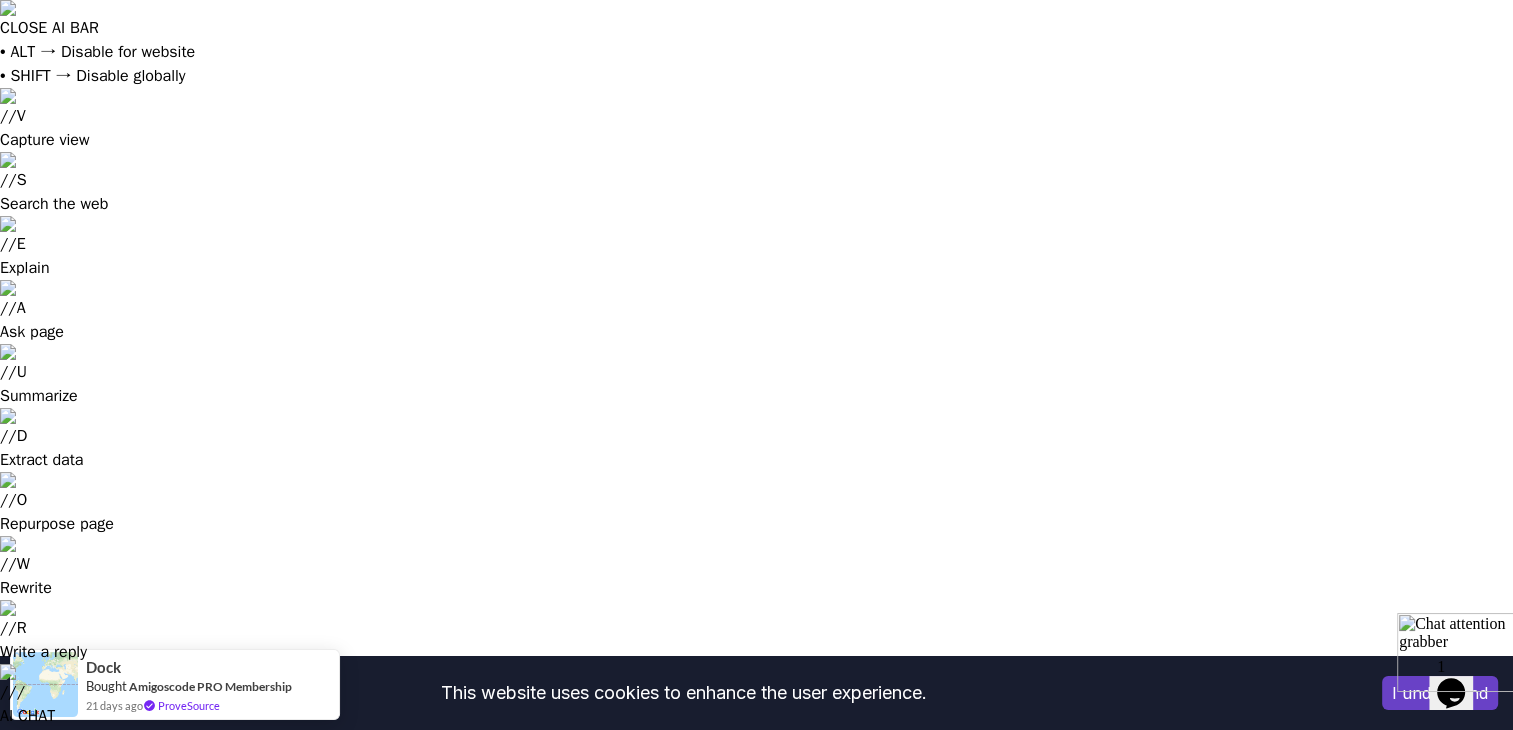 click on "Get Started" at bounding box center (1256, 1341) 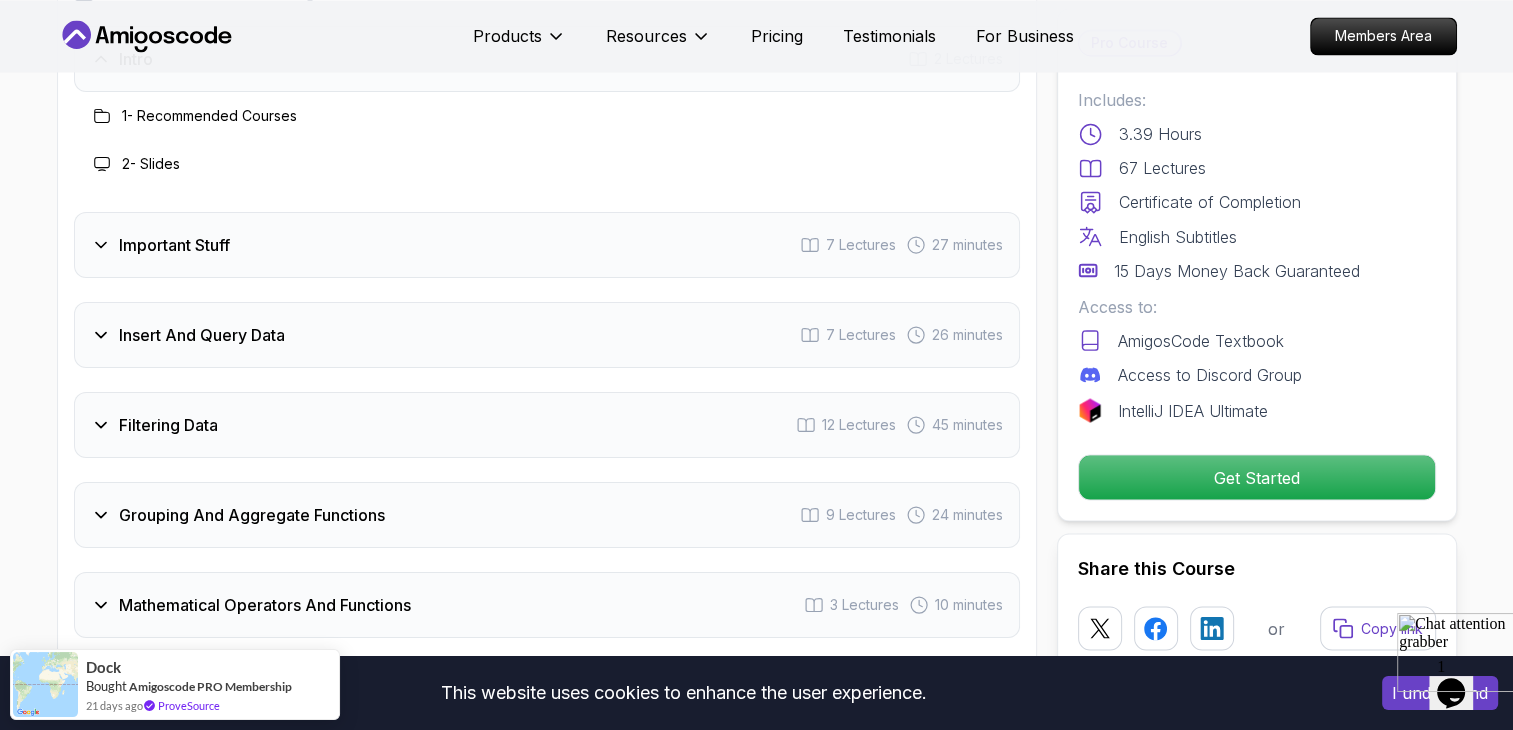 scroll, scrollTop: 3504, scrollLeft: 0, axis: vertical 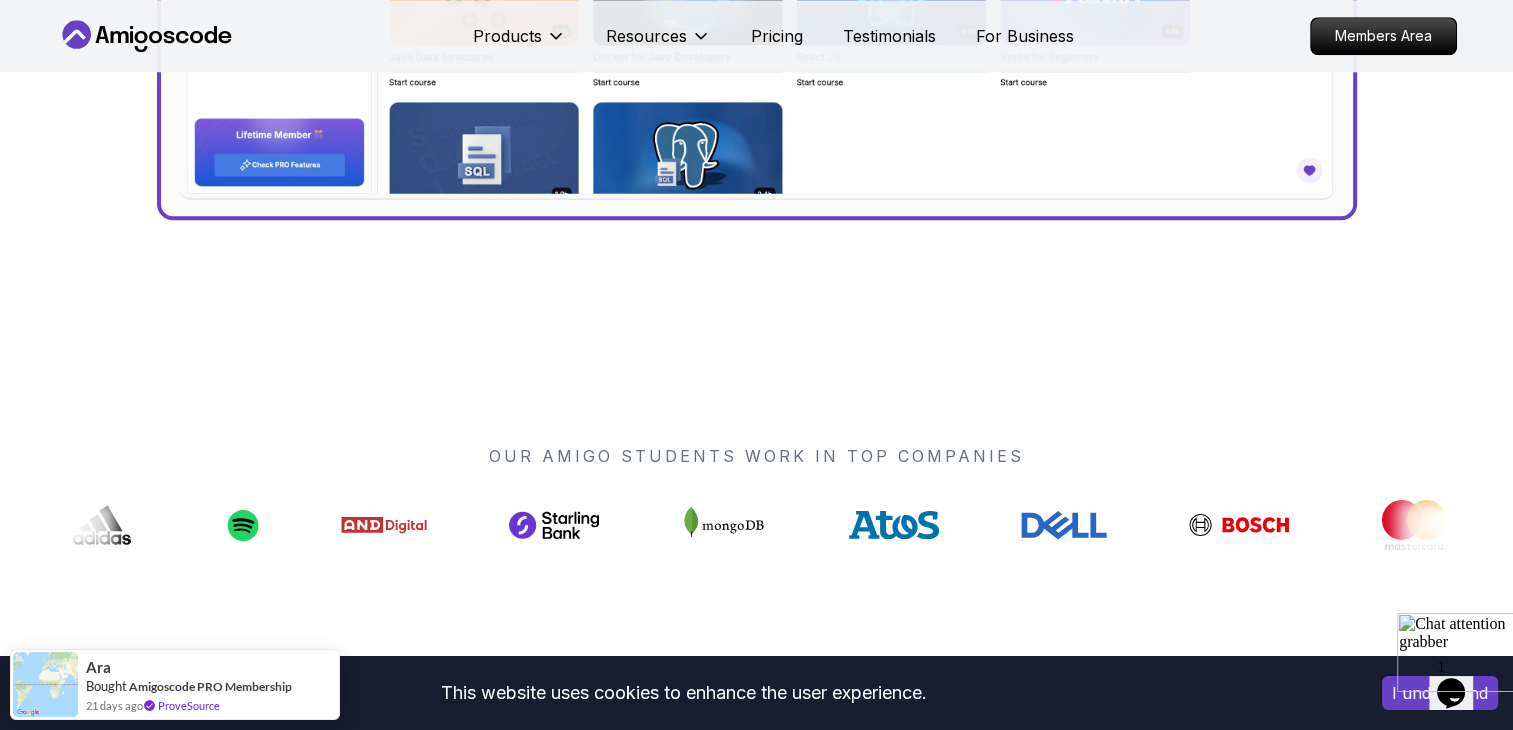 click on "courses" at bounding box center (795, 955) 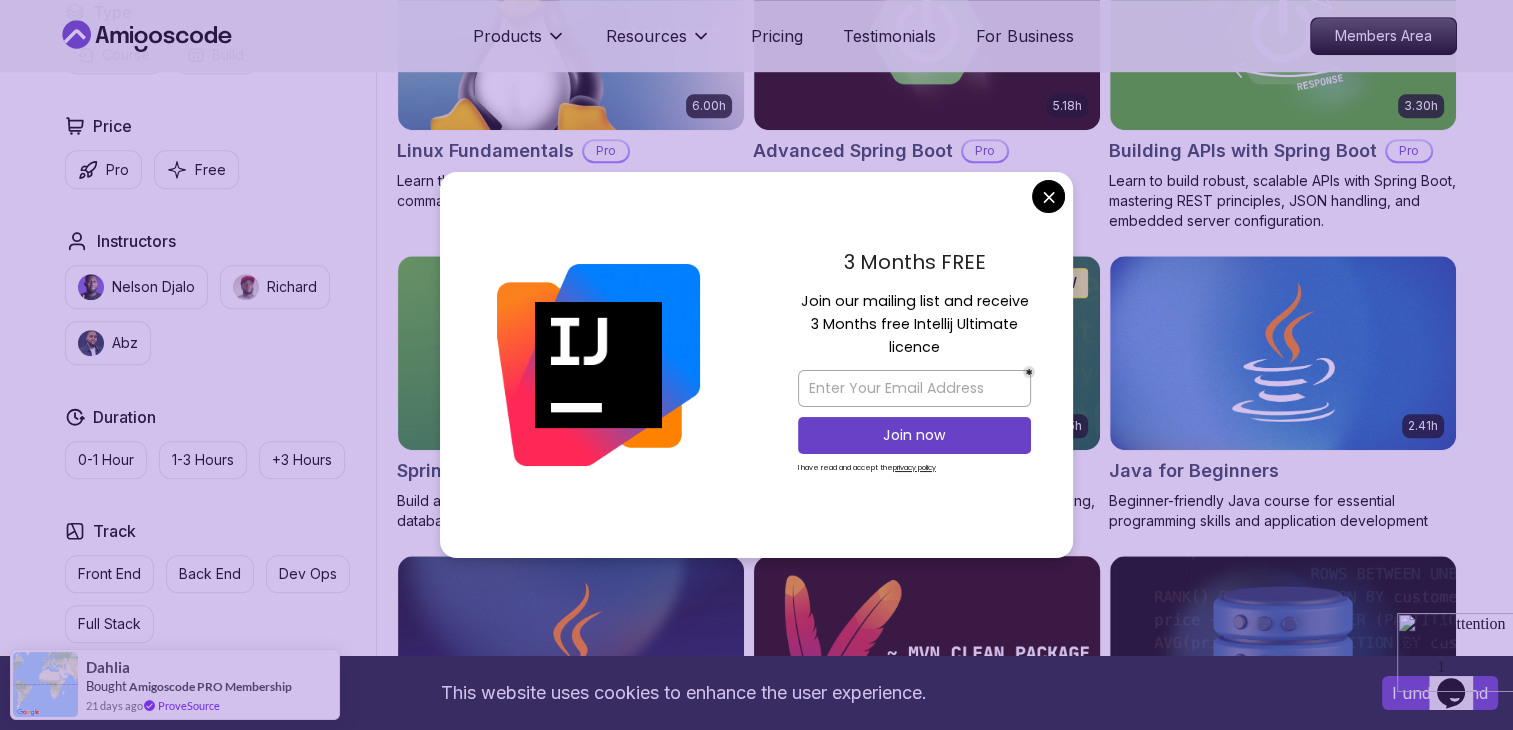 scroll, scrollTop: 1447, scrollLeft: 0, axis: vertical 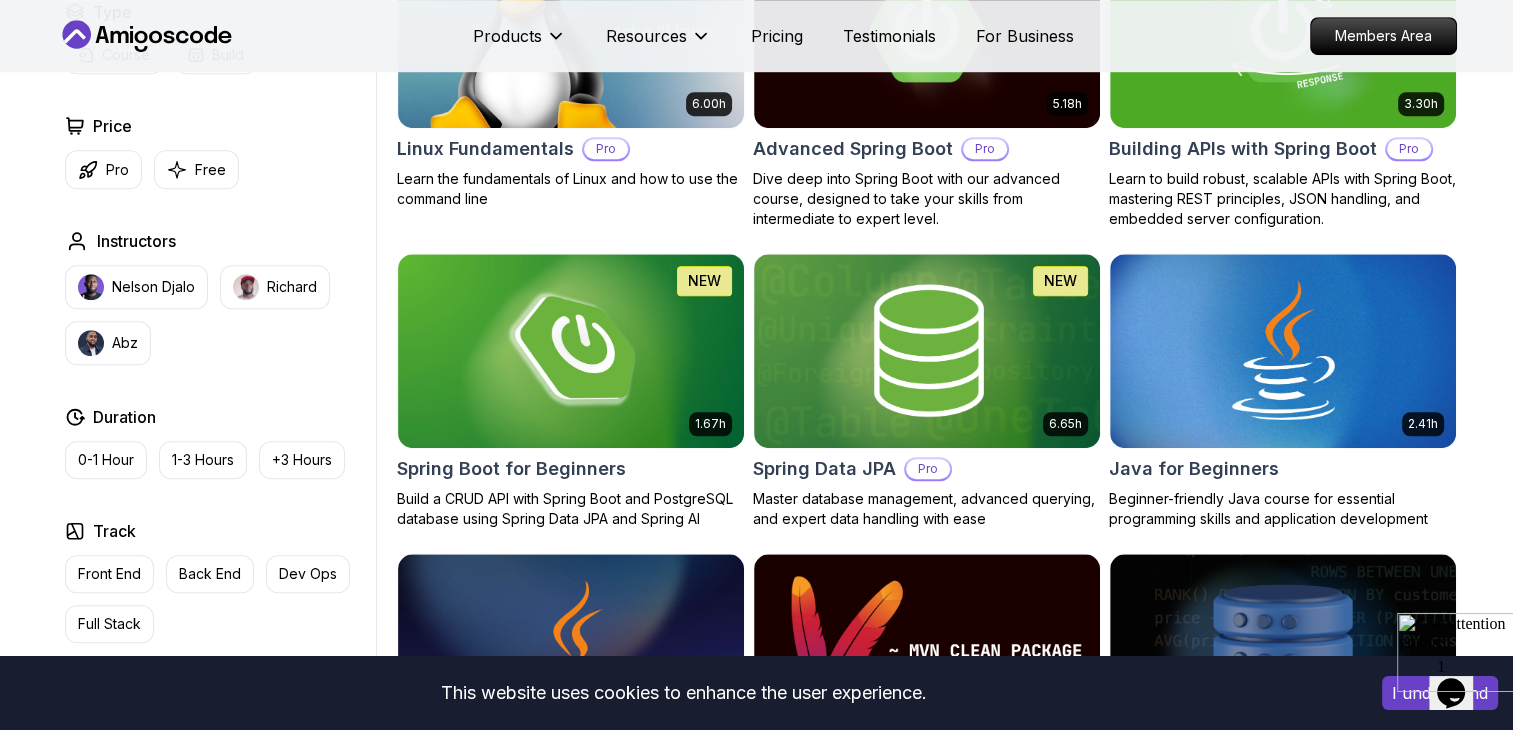 click on "This website uses cookies to enhance the user experience. I understand Products Resources Pricing Testimonials For Business Members Area Products Resources Pricing Testimonials For Business Members Area All Courses Learn Java, Spring Boot, DevOps & More with Amigoscode Premium Courses Master in-demand skills like Java, Spring Boot, DevOps, React, and more through hands-on, expert-led courses. Advance your software development career with real-world projects and practical learning. Filters Filters Type Course Build Price Pro Free Instructors Nelson Djalo Richard Abz Duration 0-1 Hour 1-3 Hours +3 Hours Track Front End Back End Dev Ops Full Stack Level Junior Mid-level Senior 6.00h Linux Fundamentals Pro Learn the fundamentals of Linux and how to use the command line 5.18h Advanced Spring Boot Pro Dive deep into Spring Boot with our advanced course, designed to take your skills from intermediate to expert level. 3.30h Building APIs with Spring Boot Pro 1.67h NEW Spring Boot for Beginners 6.65h NEW Pro 2.41h Pro" at bounding box center (756, 4280) 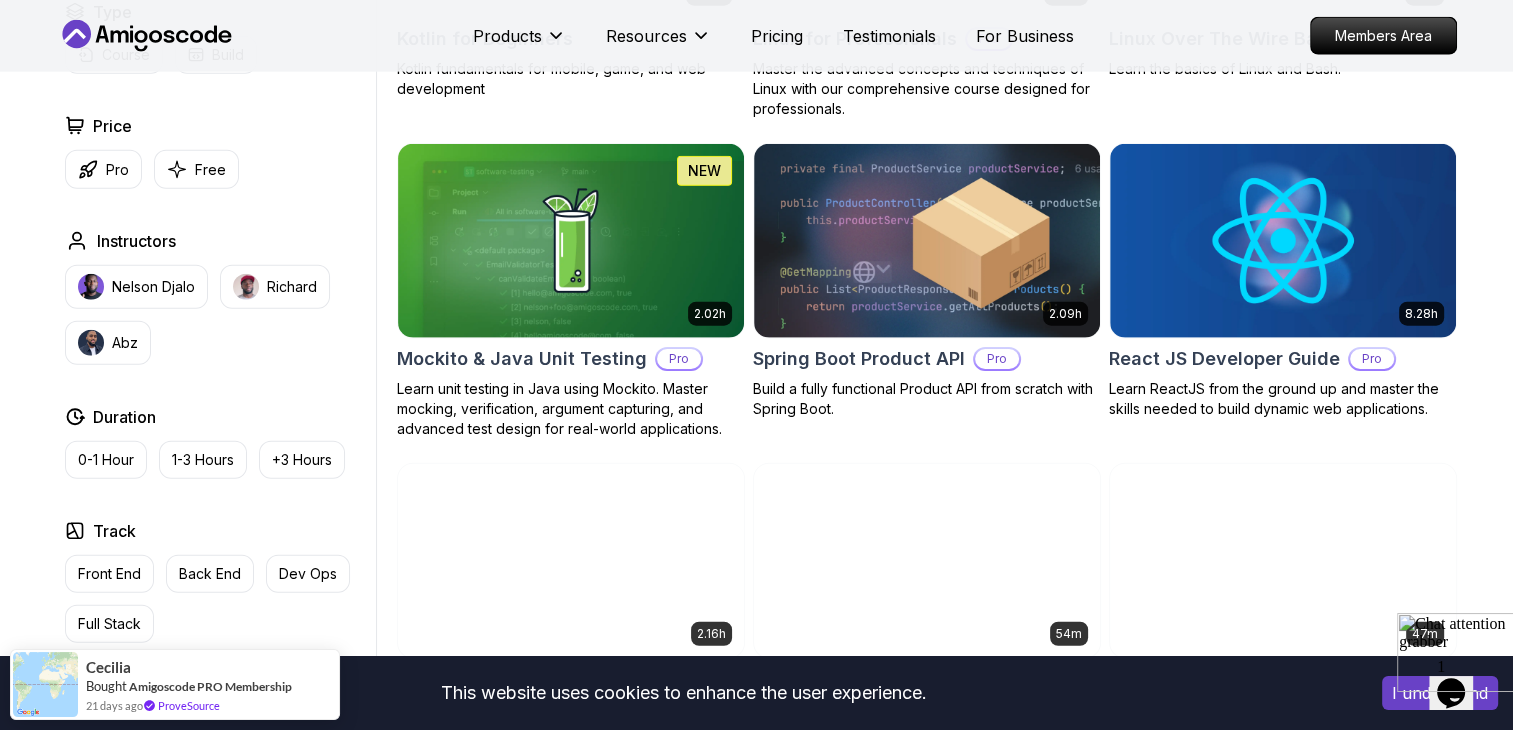 scroll, scrollTop: 5036, scrollLeft: 0, axis: vertical 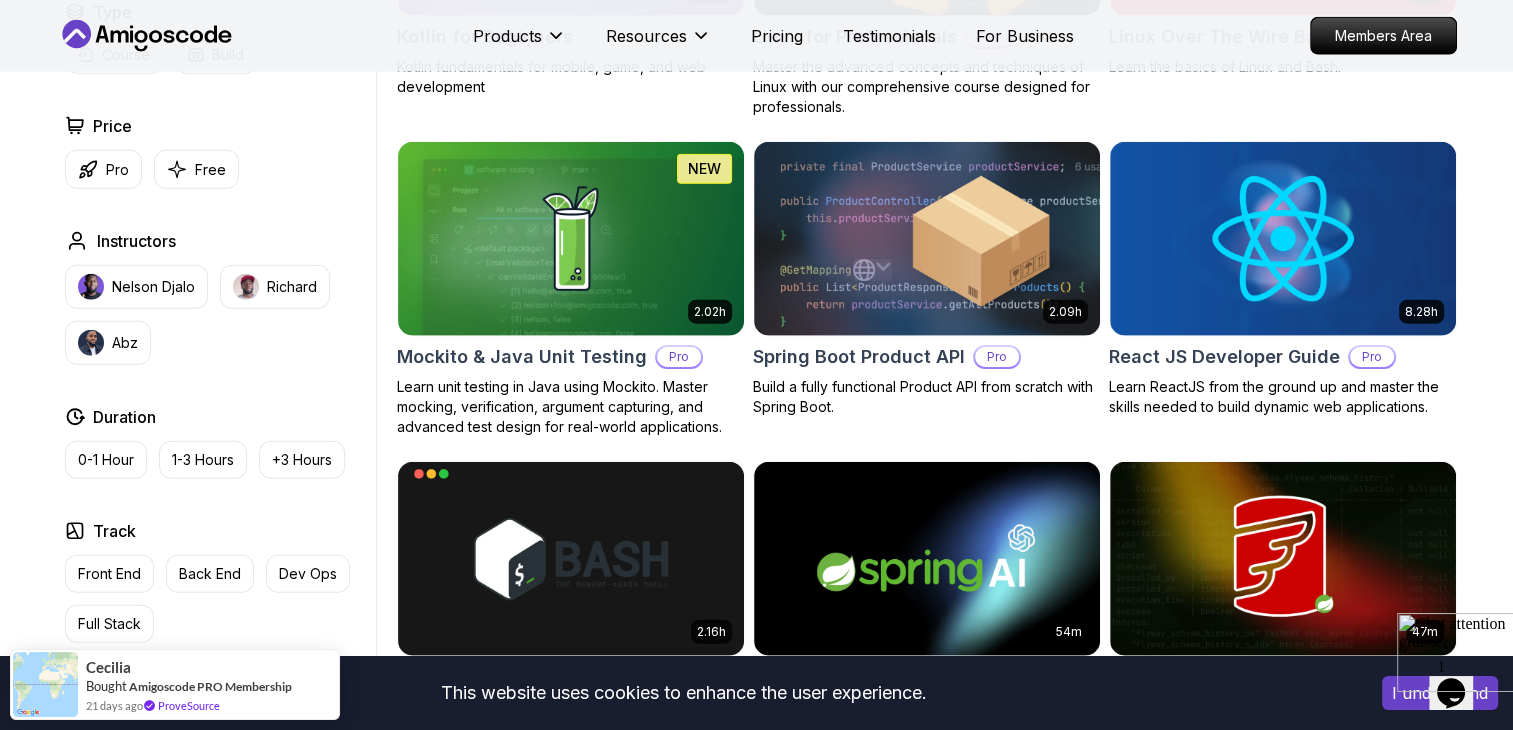 click at bounding box center (927, 1218) 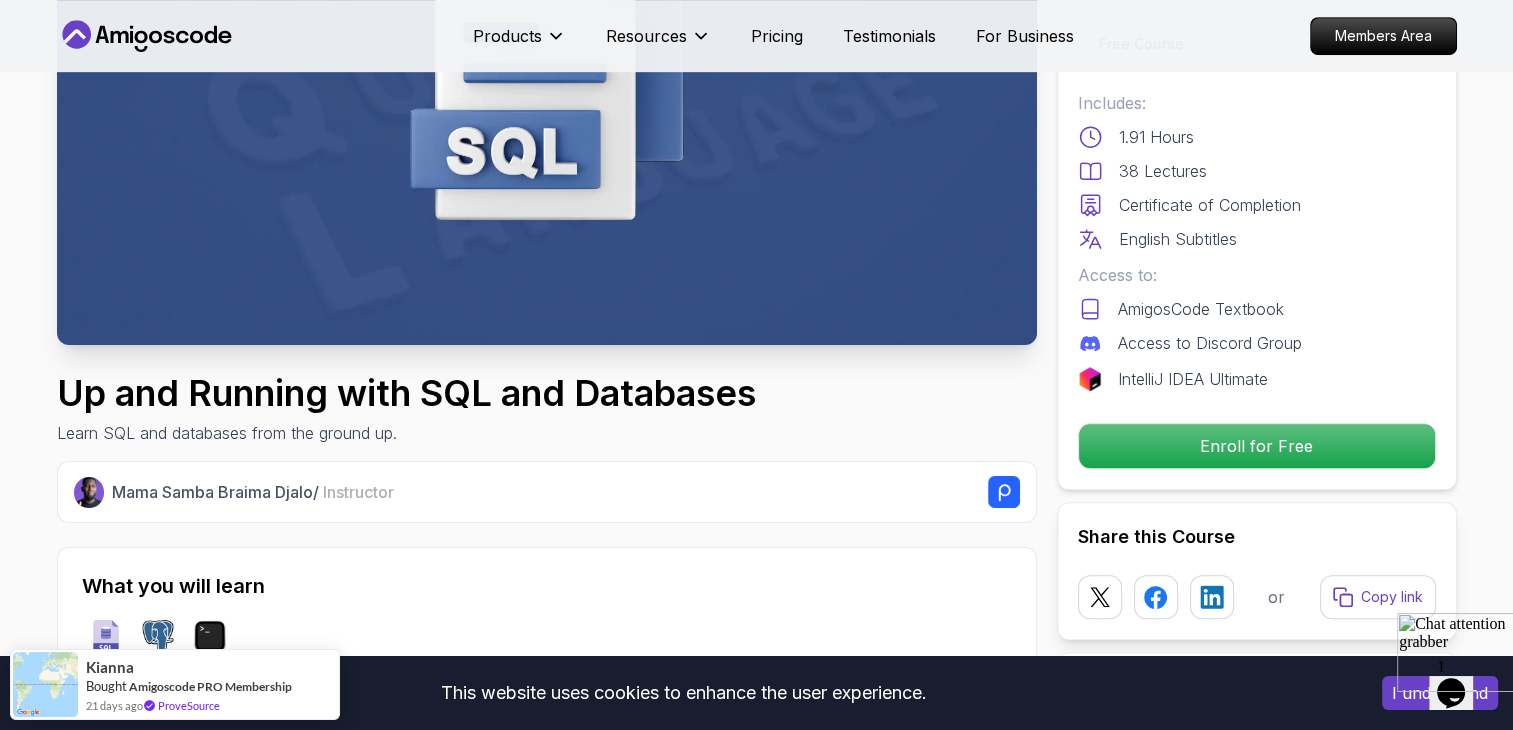scroll, scrollTop: 1085, scrollLeft: 0, axis: vertical 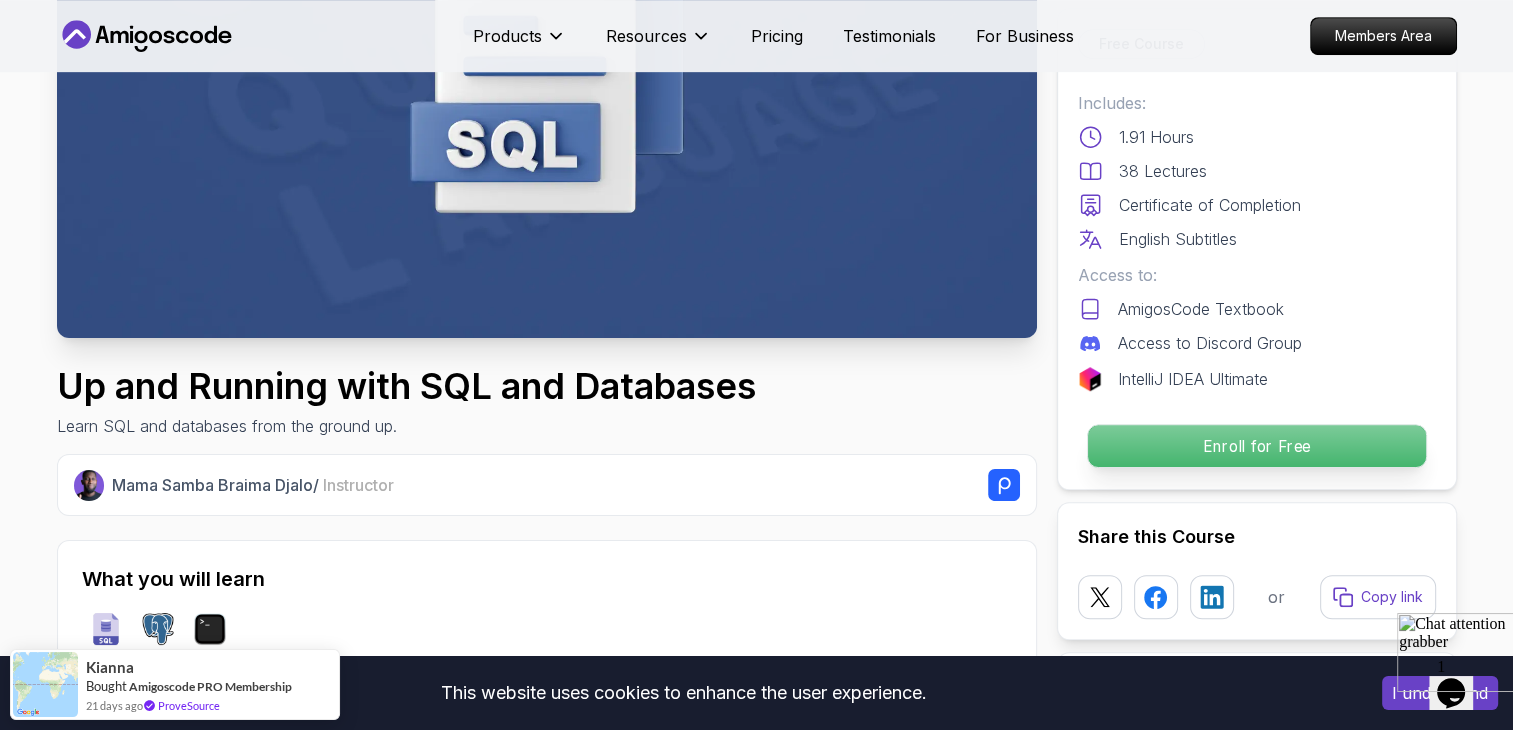 click on "Enroll for Free" at bounding box center [1256, 446] 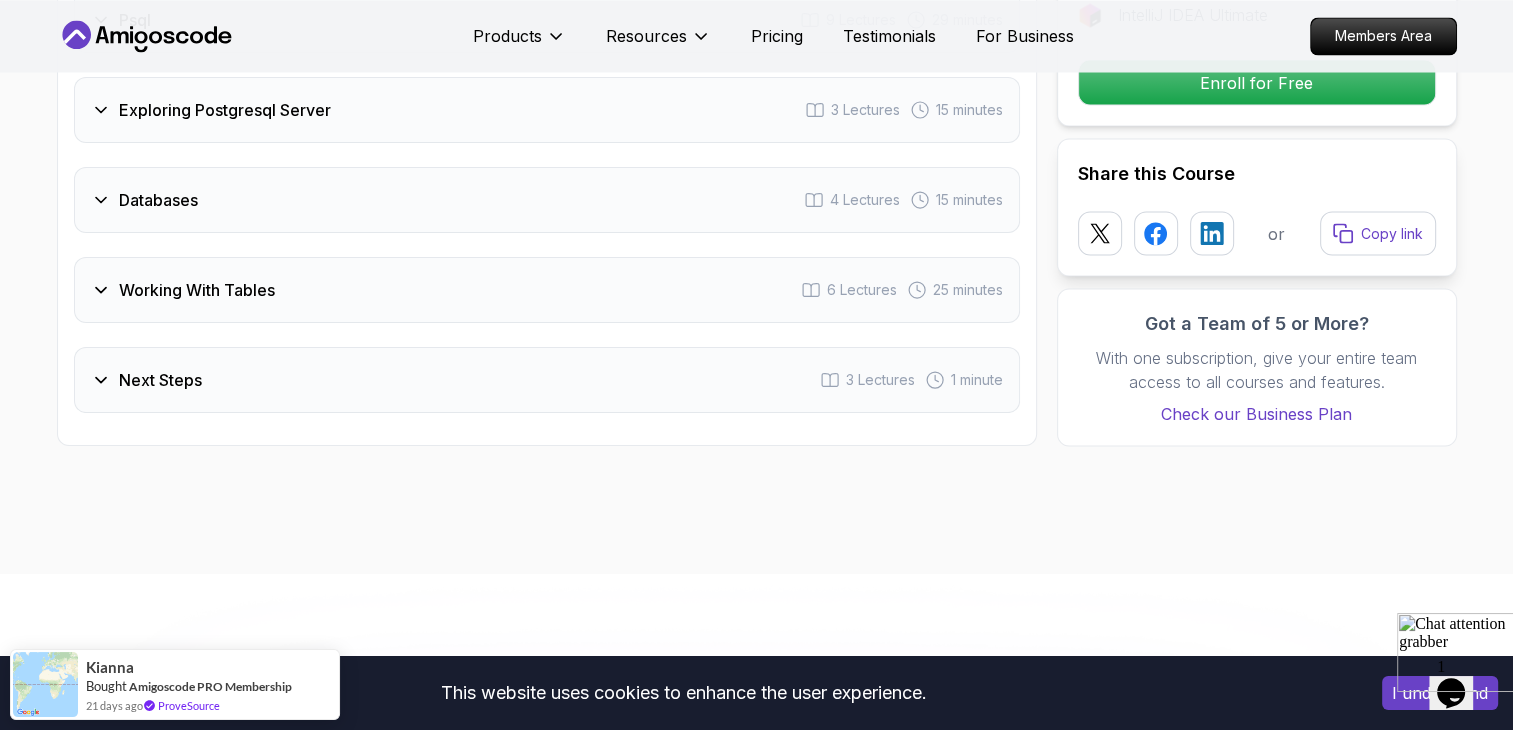 scroll, scrollTop: 3736, scrollLeft: 0, axis: vertical 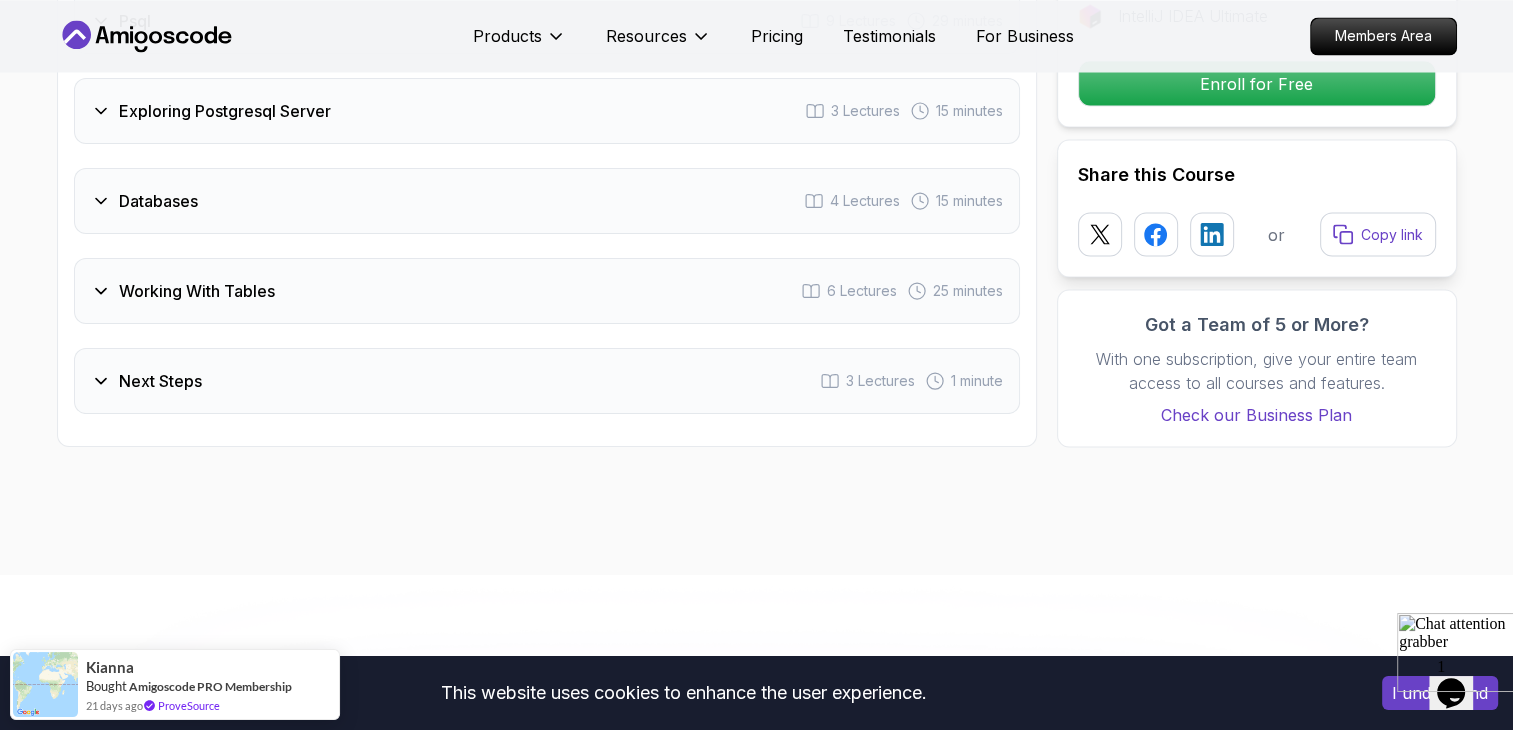 click on "Start Free" at bounding box center [756, 1056] 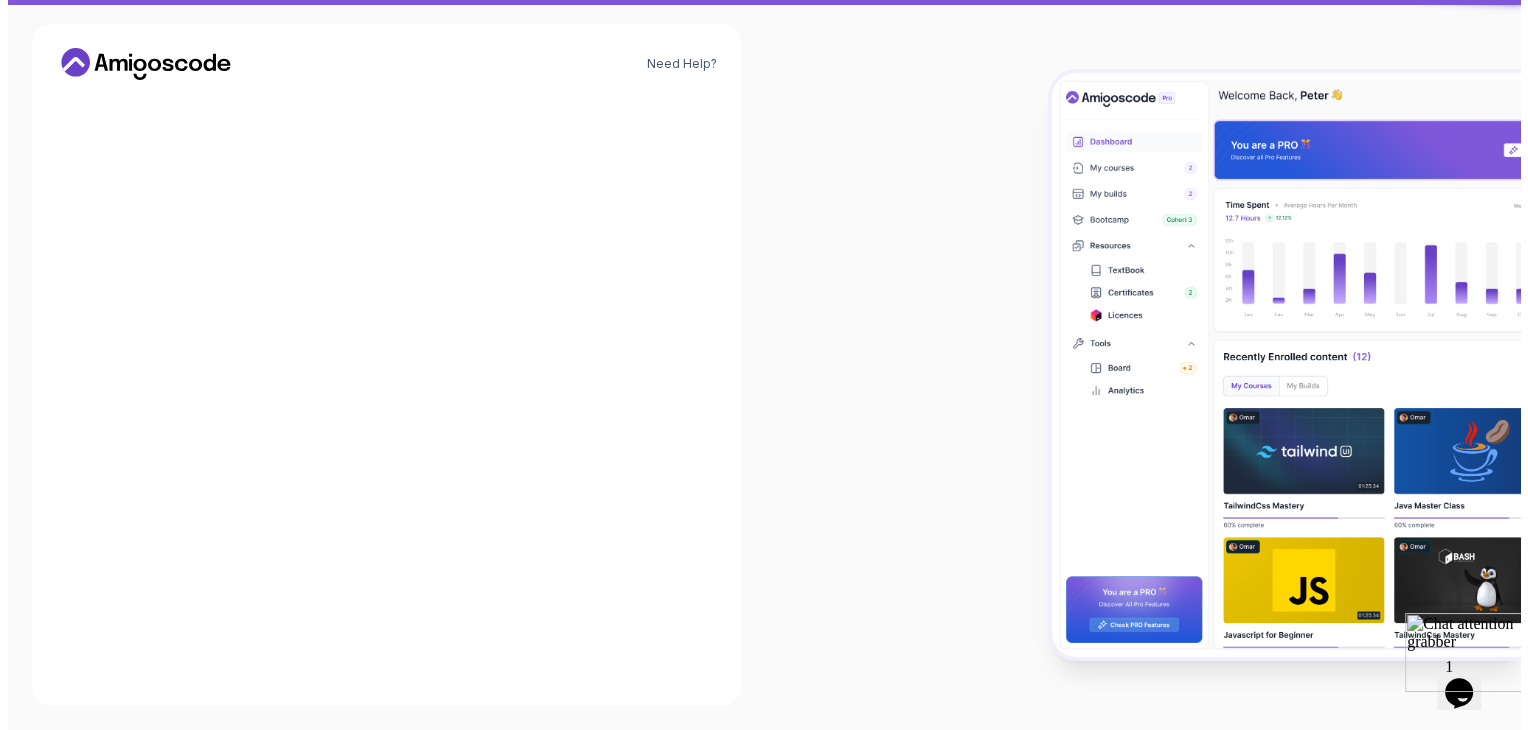 scroll, scrollTop: 0, scrollLeft: 0, axis: both 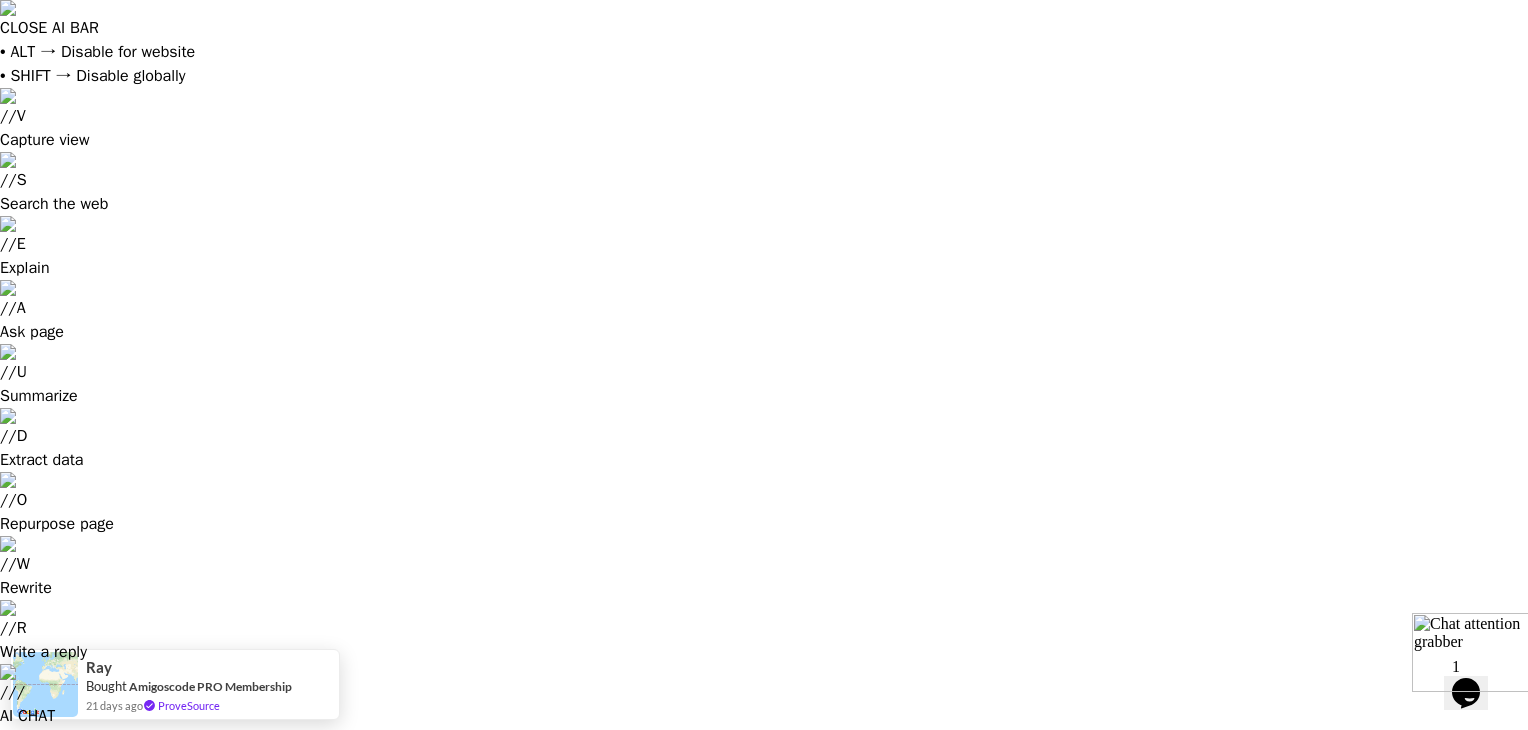 click on "Email *" at bounding box center [382, 1076] 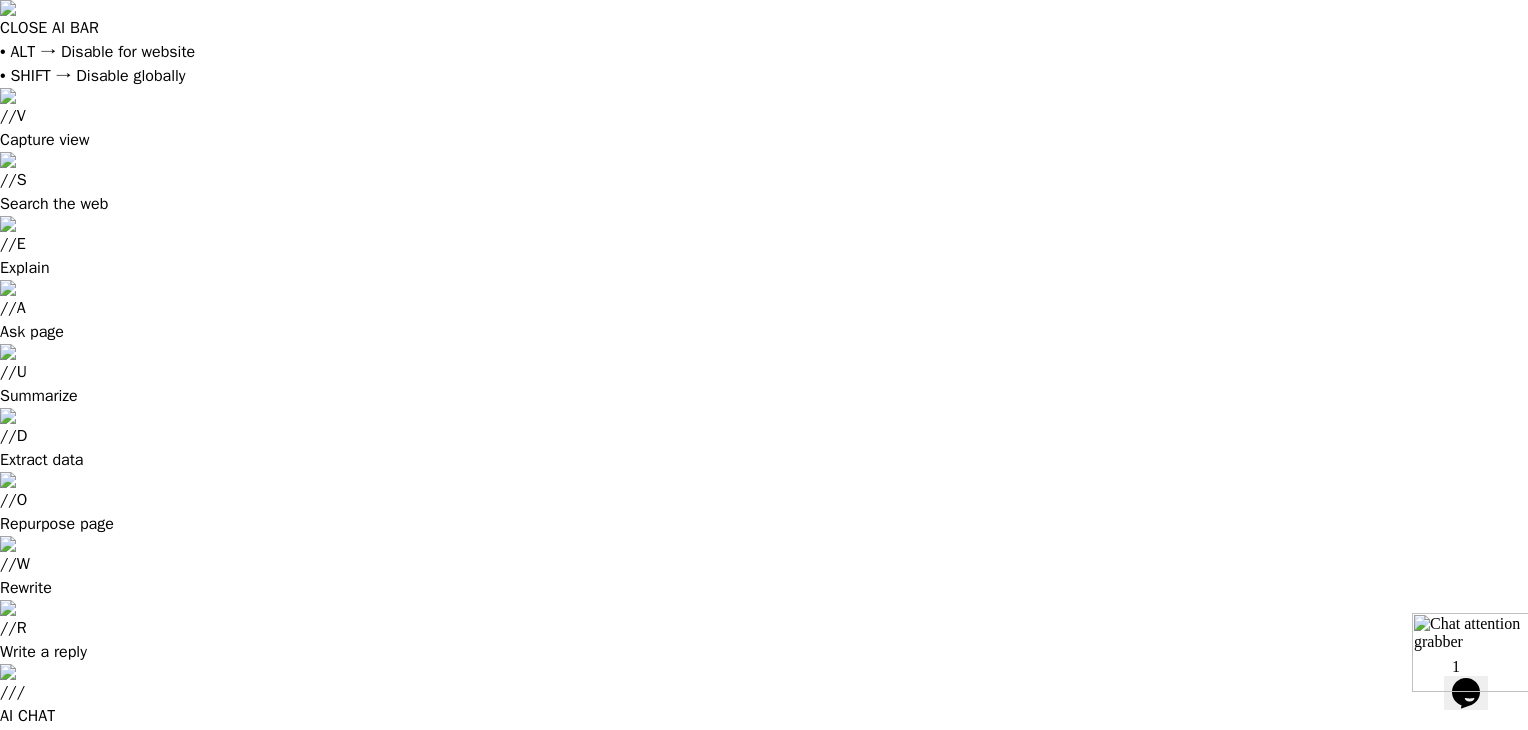 click on "Sign in" at bounding box center [382, 1151] 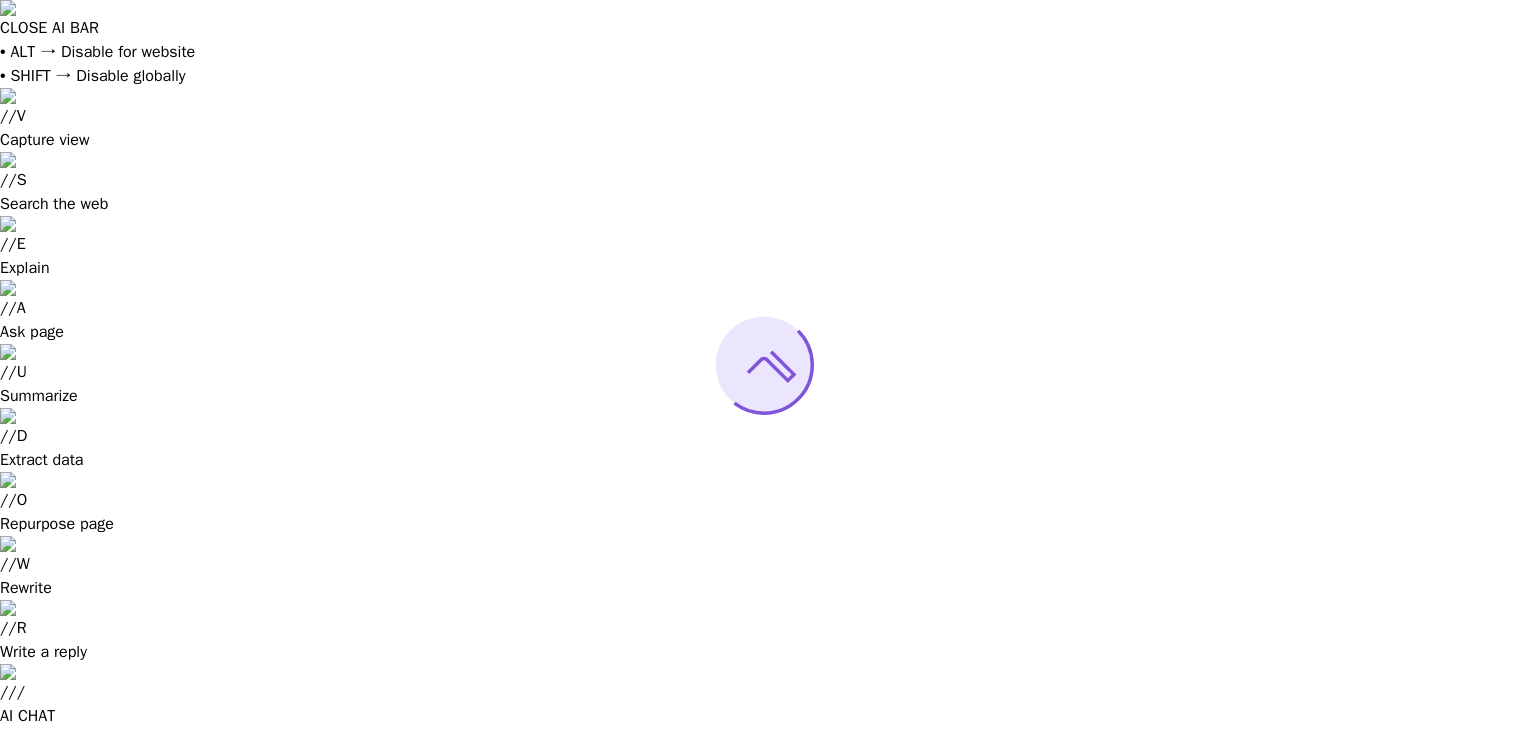 scroll, scrollTop: 0, scrollLeft: 0, axis: both 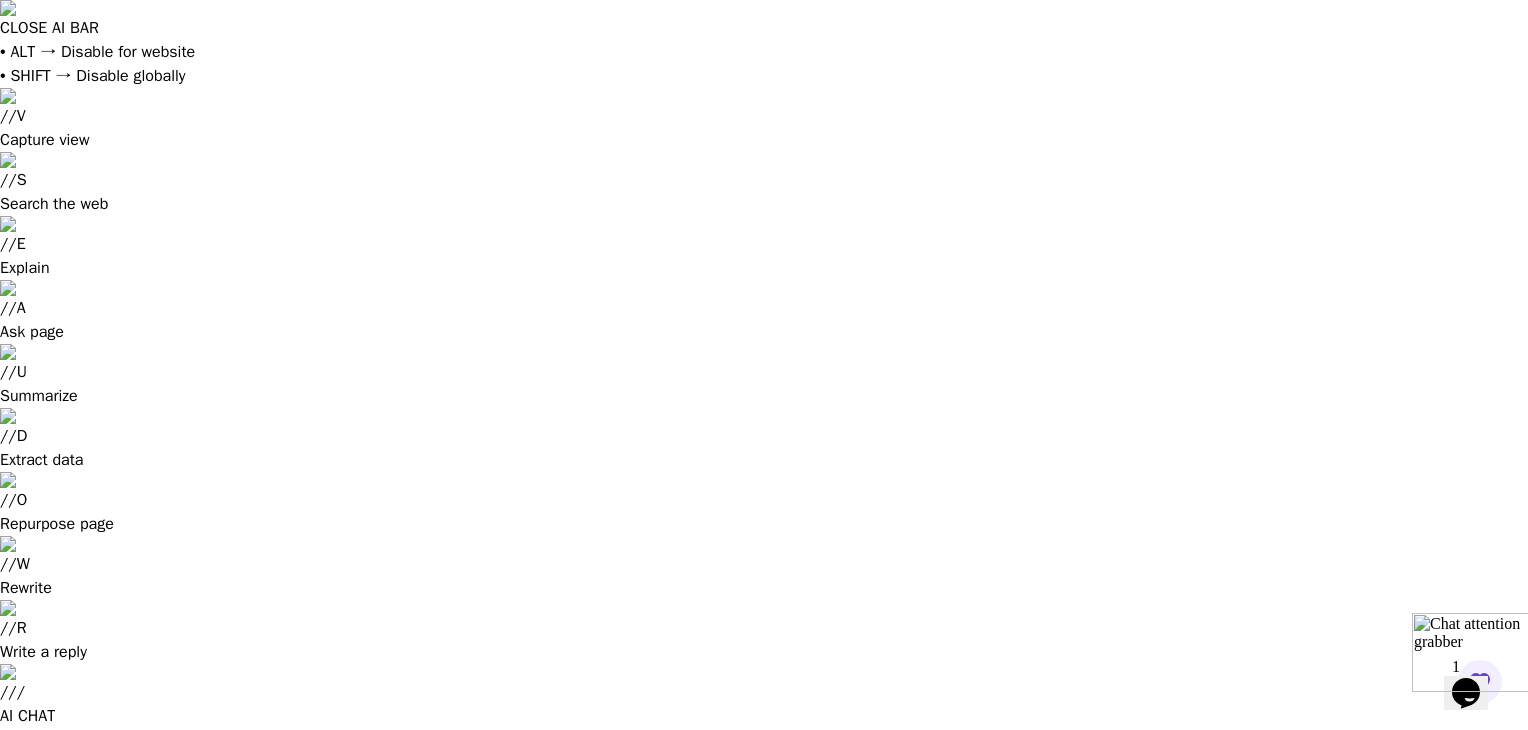 click on "Recently enrolled" at bounding box center (591, 1174) 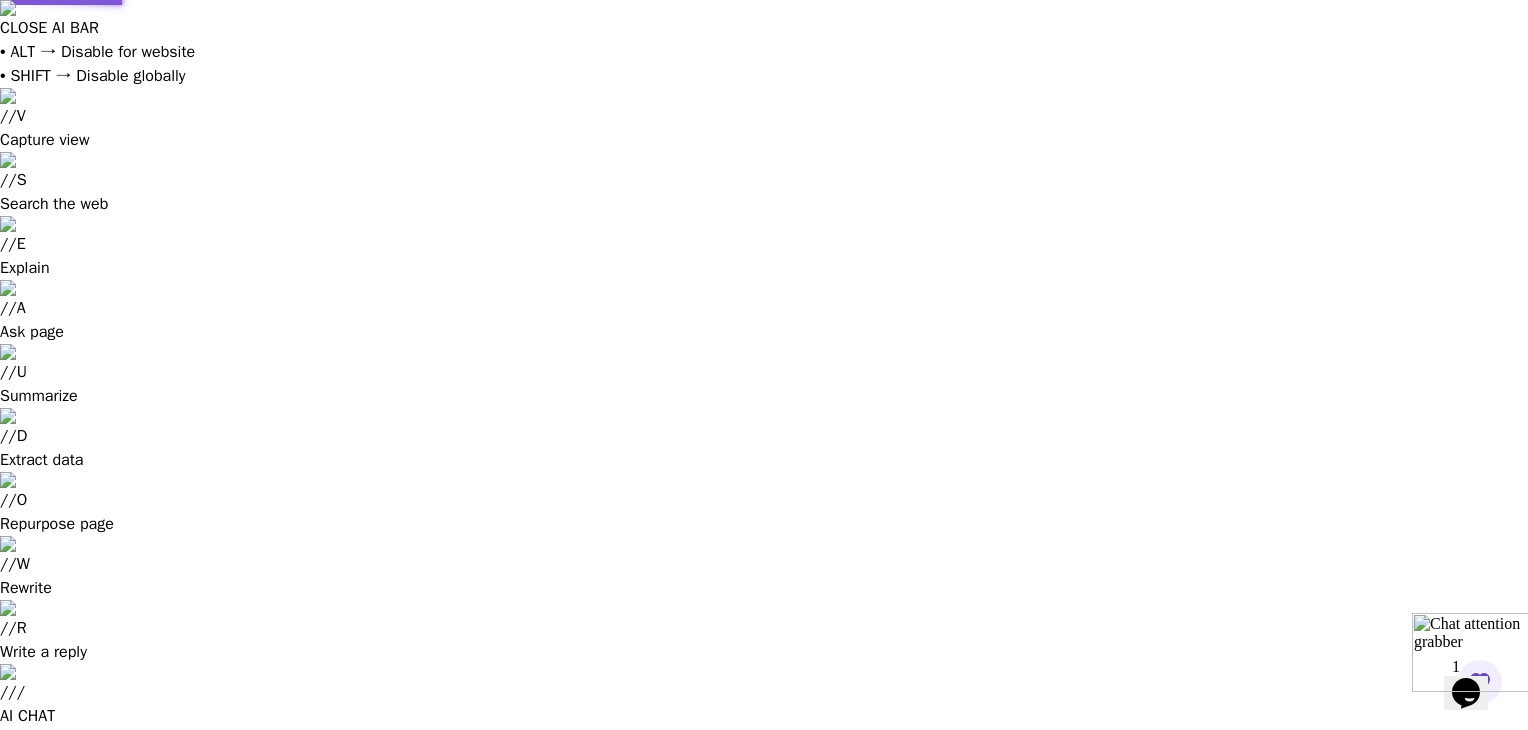 scroll, scrollTop: 0, scrollLeft: 0, axis: both 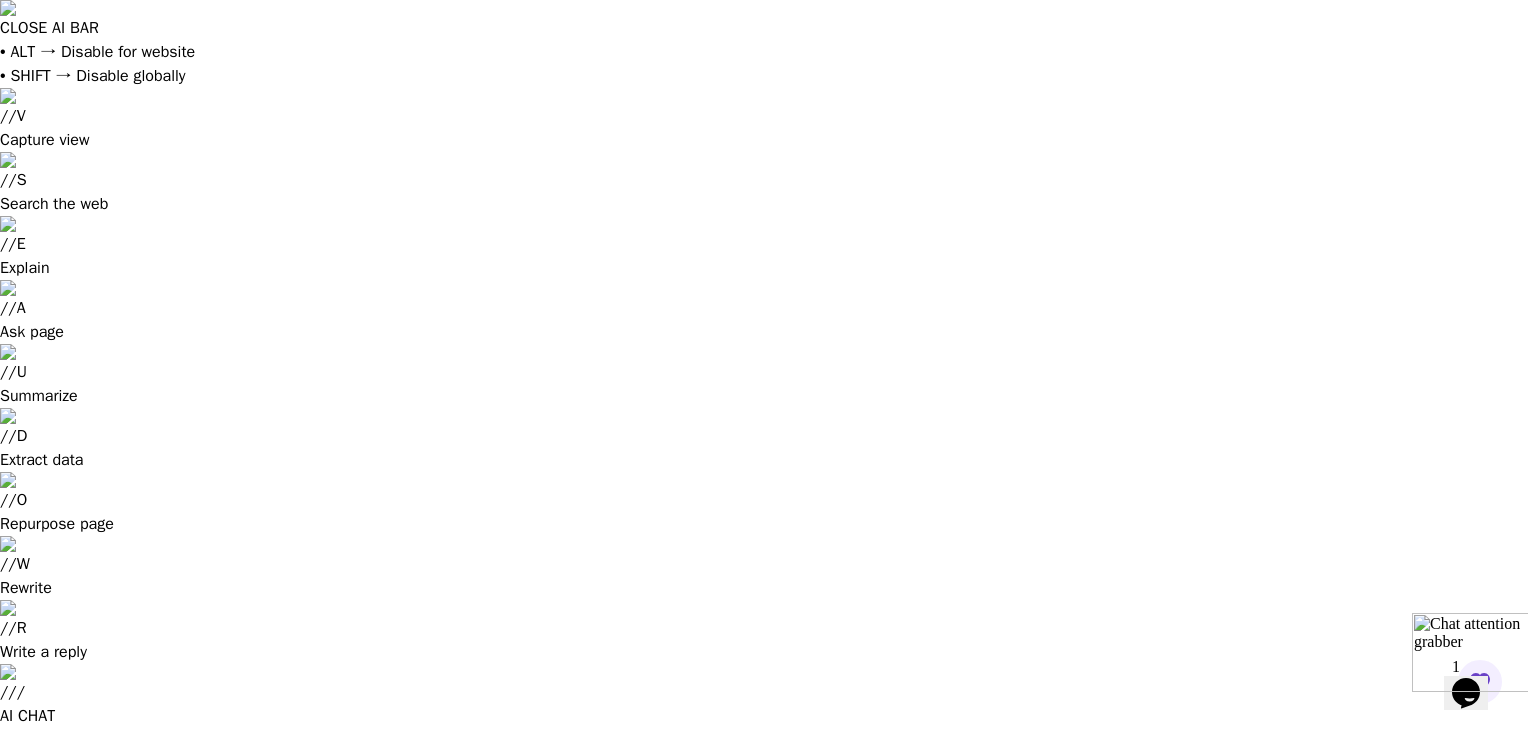 click on "1.91h Up and Running with SQL and Databases Start course" at bounding box center [509, 1323] 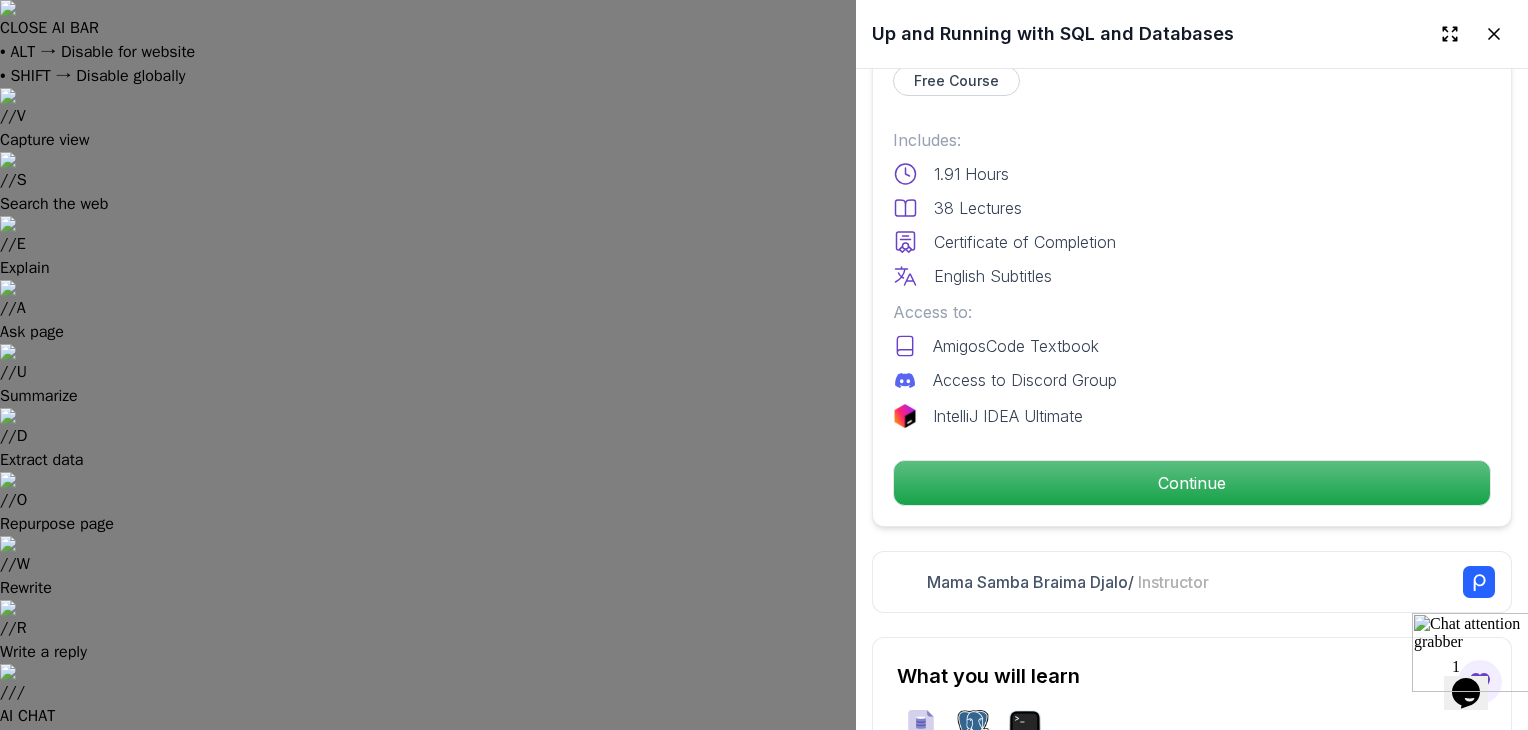 scroll, scrollTop: 448, scrollLeft: 0, axis: vertical 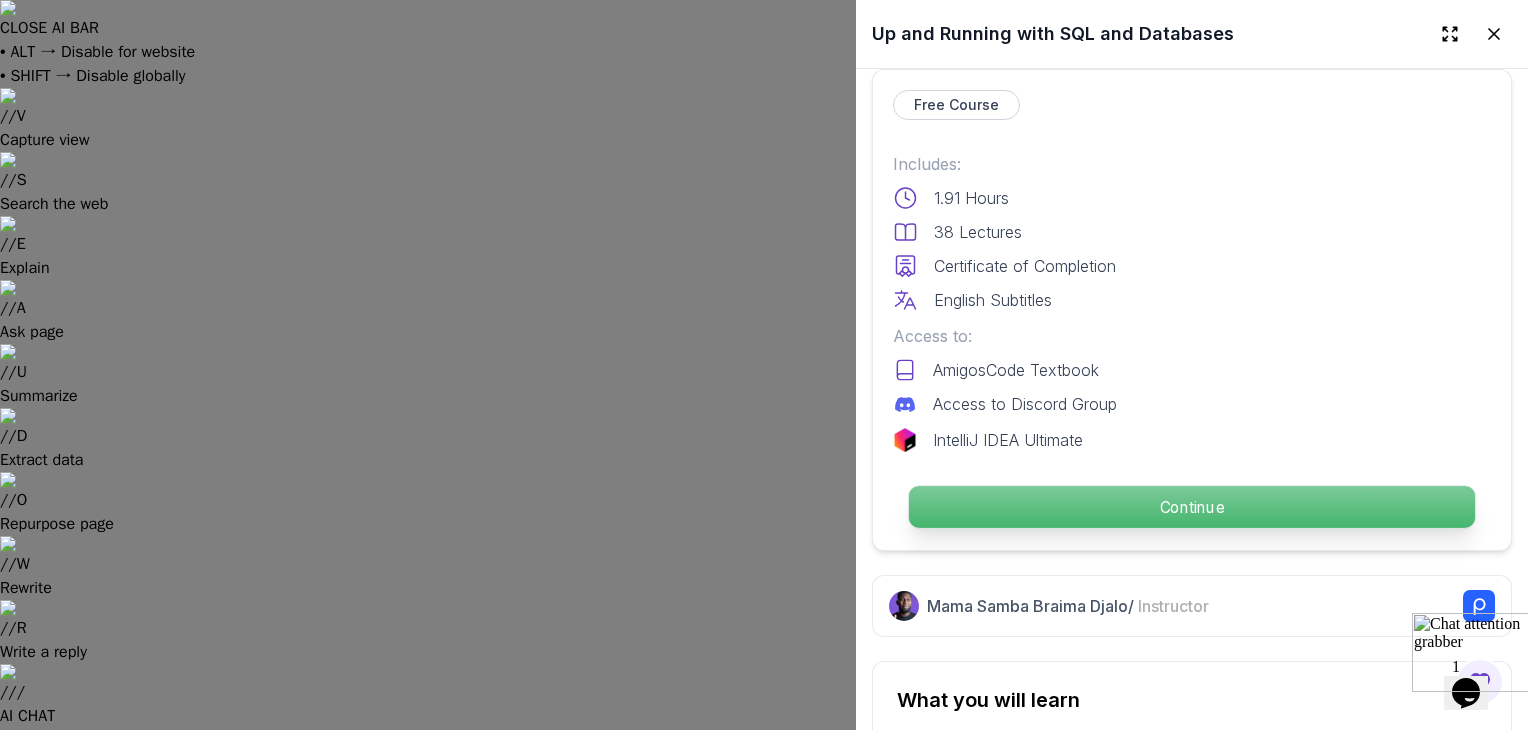 click on "Continue" at bounding box center [1192, 507] 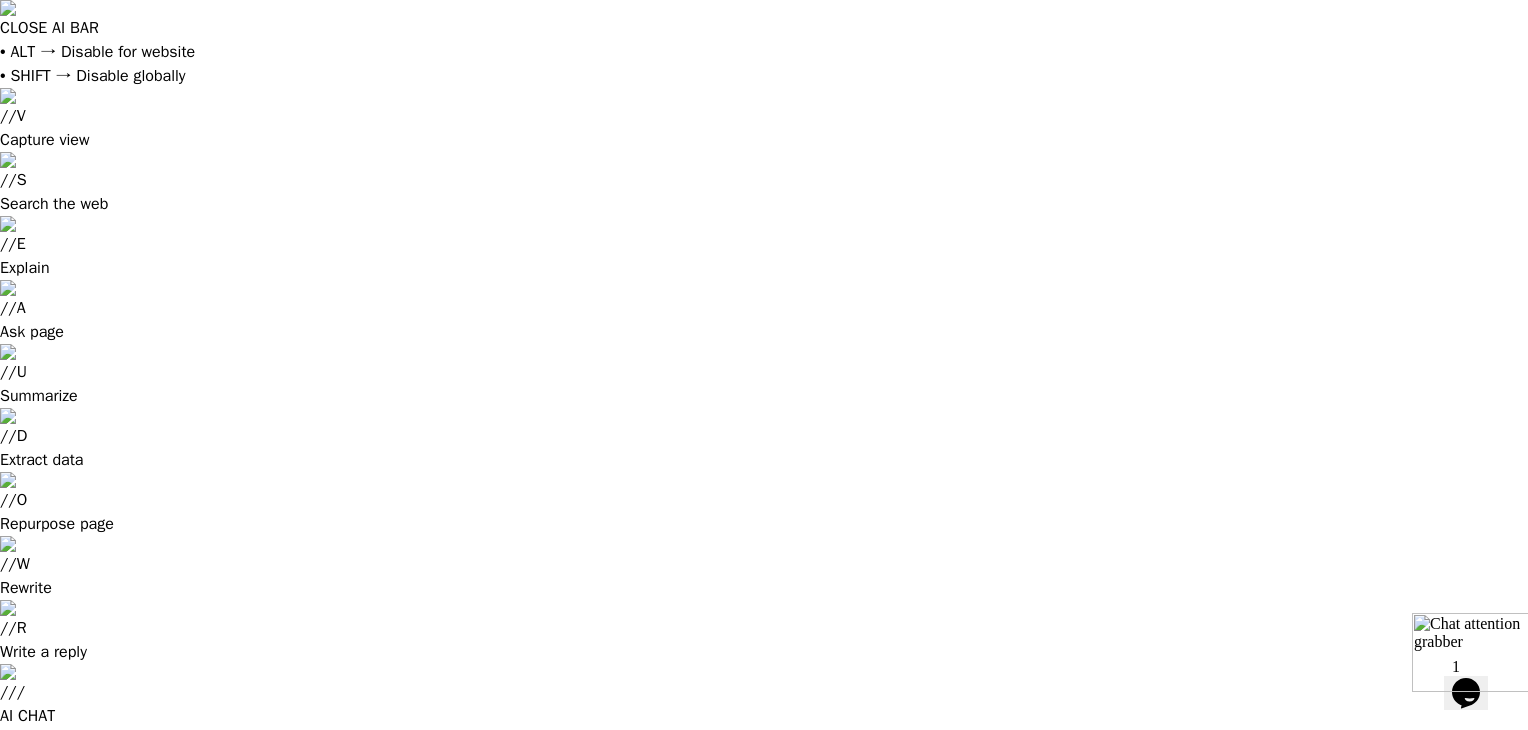 scroll, scrollTop: 64, scrollLeft: 0, axis: vertical 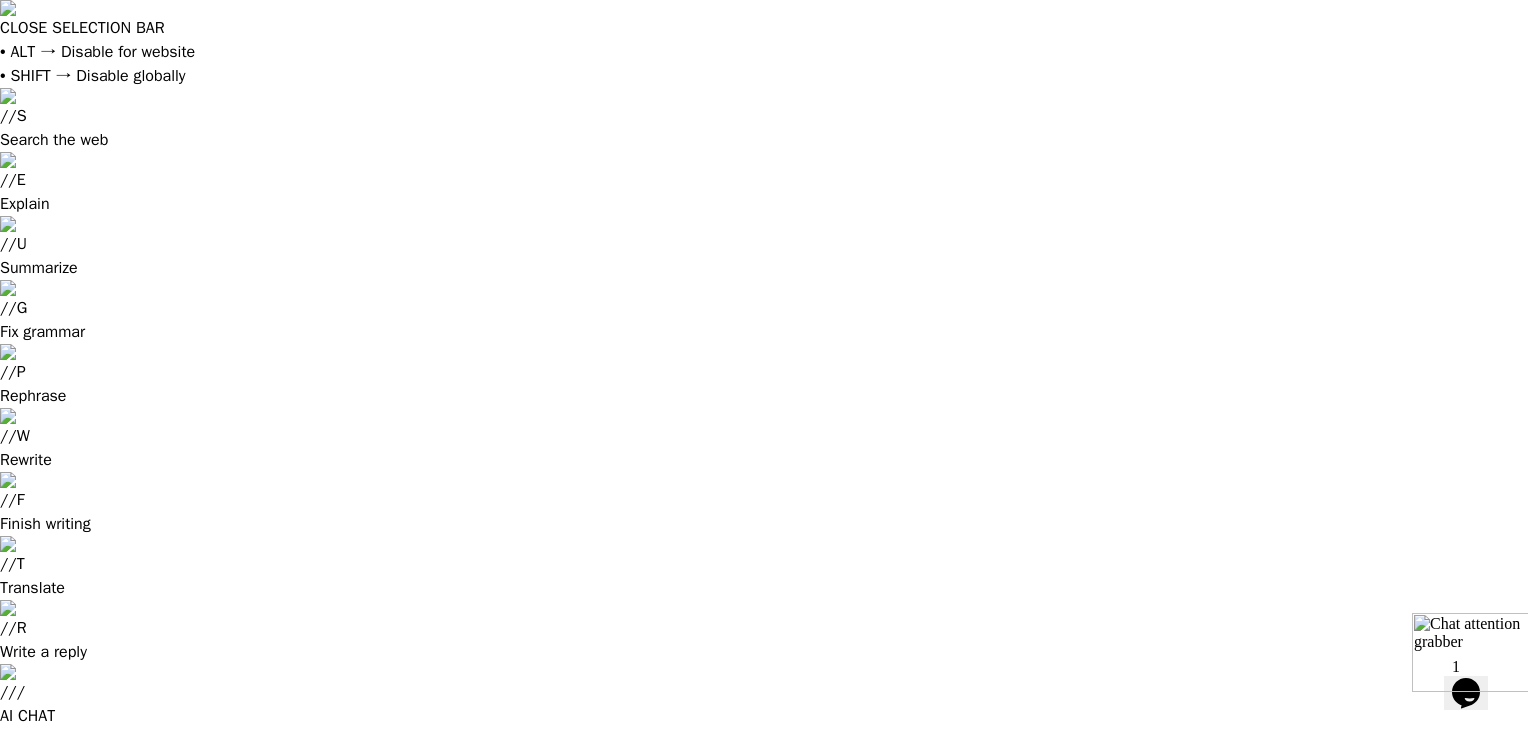drag, startPoint x: 903, startPoint y: 626, endPoint x: 408, endPoint y: 621, distance: 495.02524 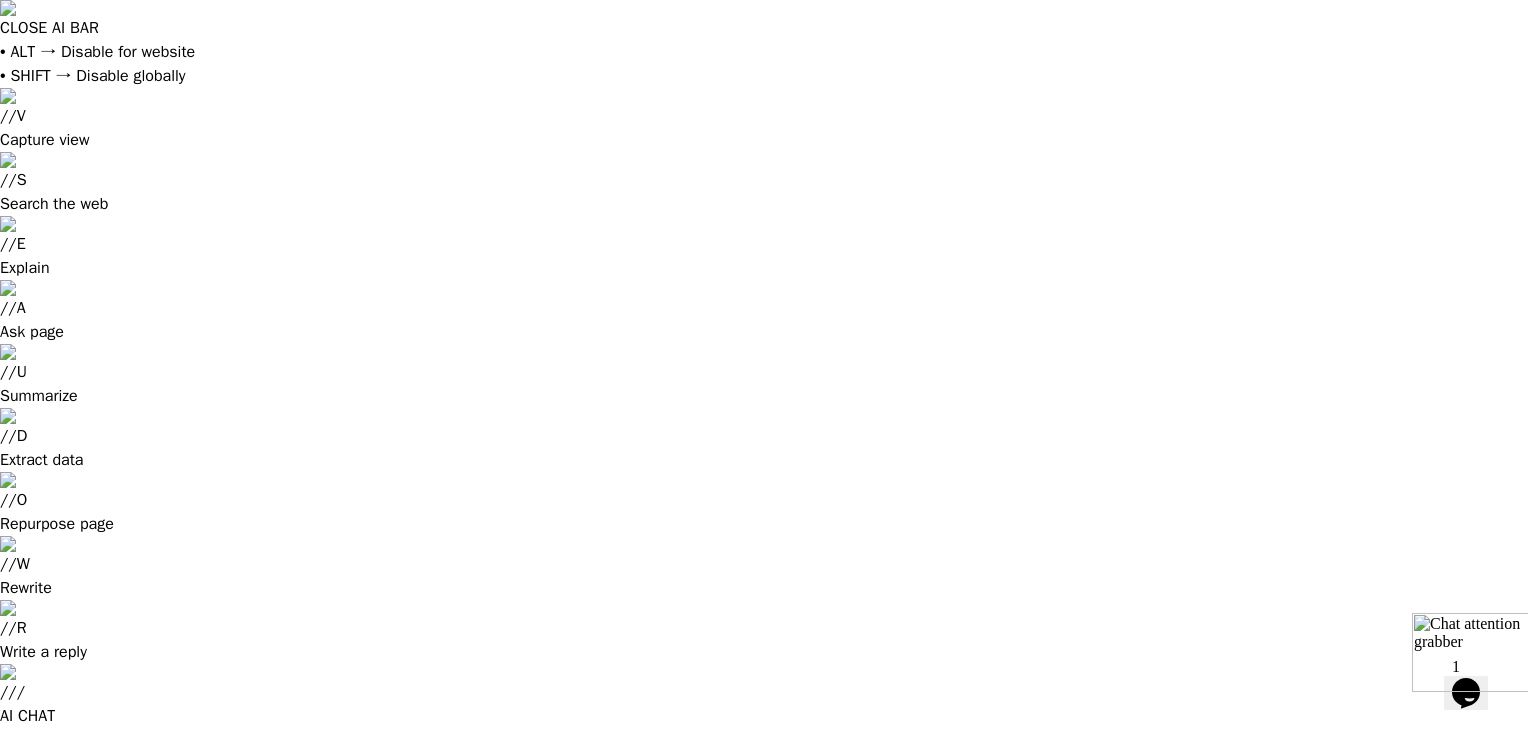 click at bounding box center [993, 1445] 